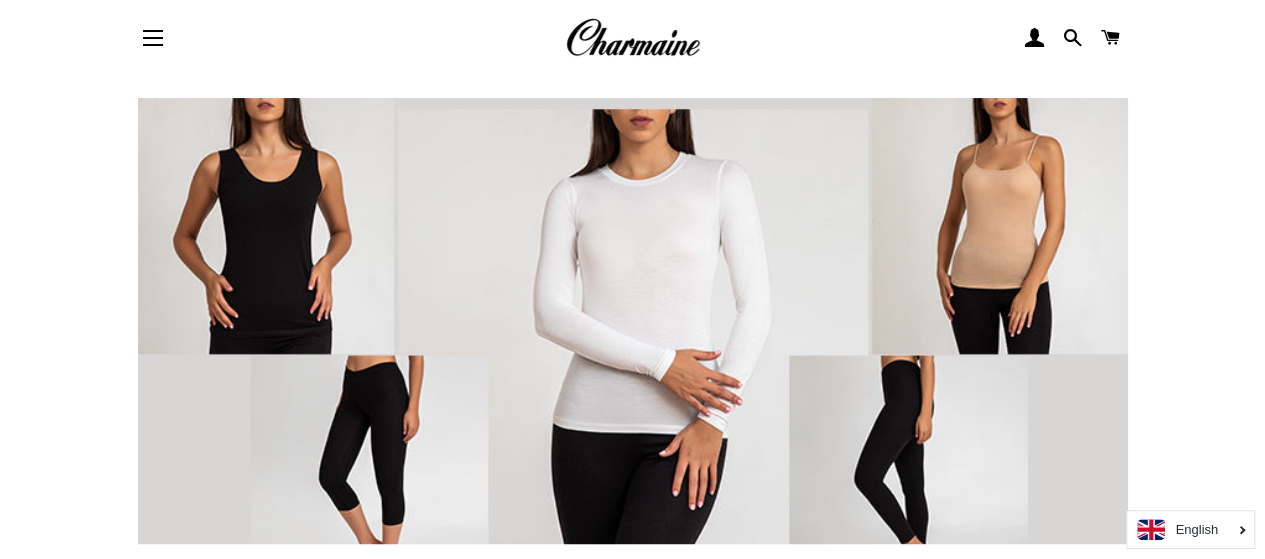 scroll, scrollTop: 0, scrollLeft: 0, axis: both 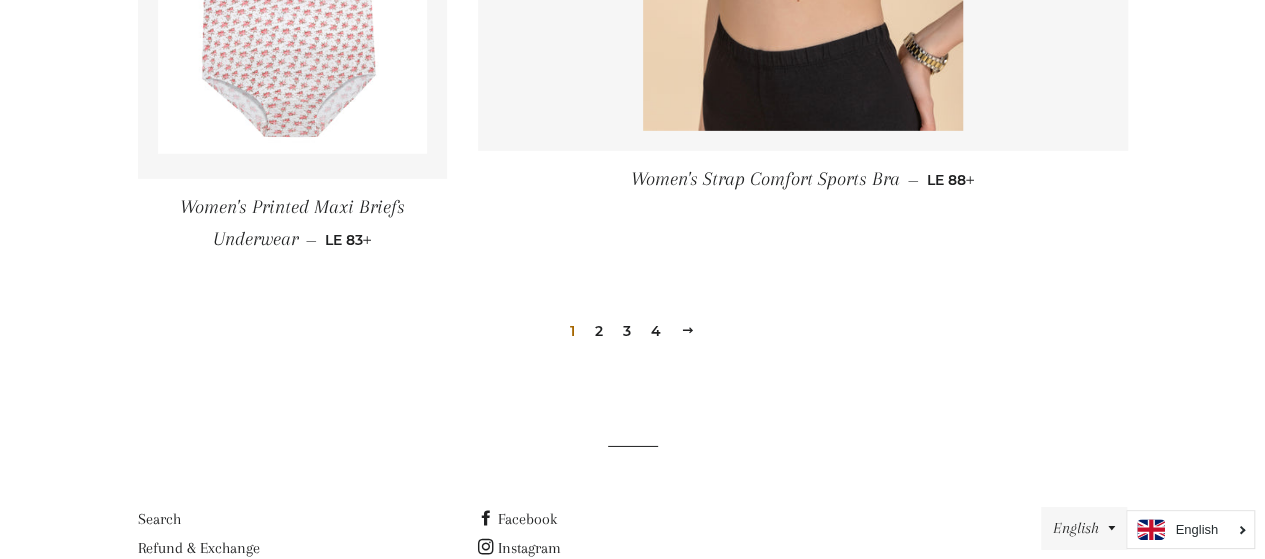 click at bounding box center (688, 330) 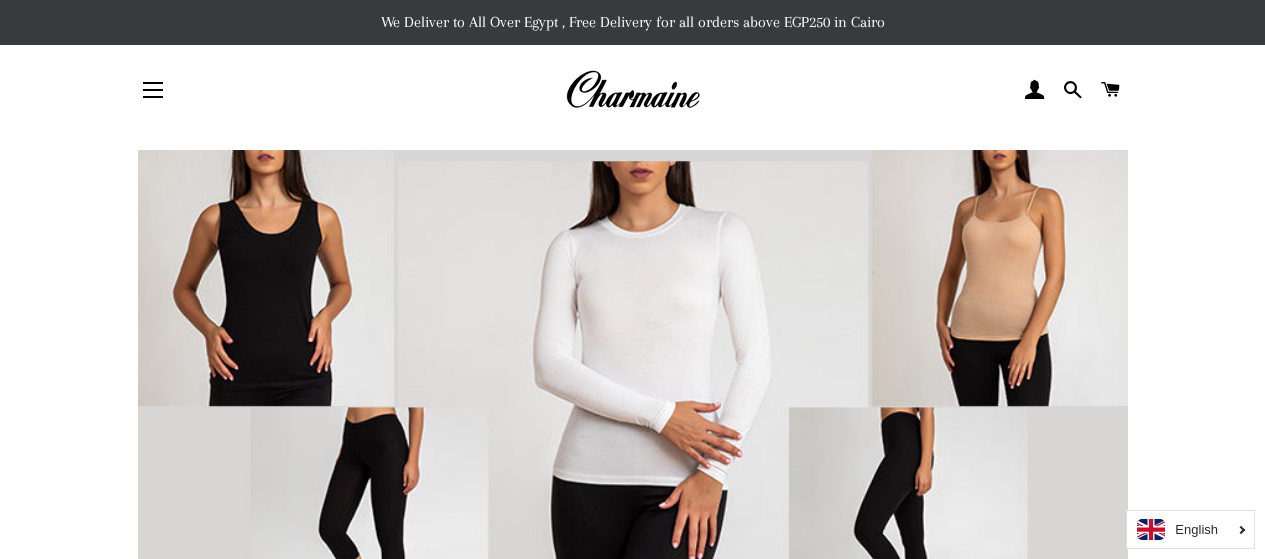 scroll, scrollTop: 0, scrollLeft: 0, axis: both 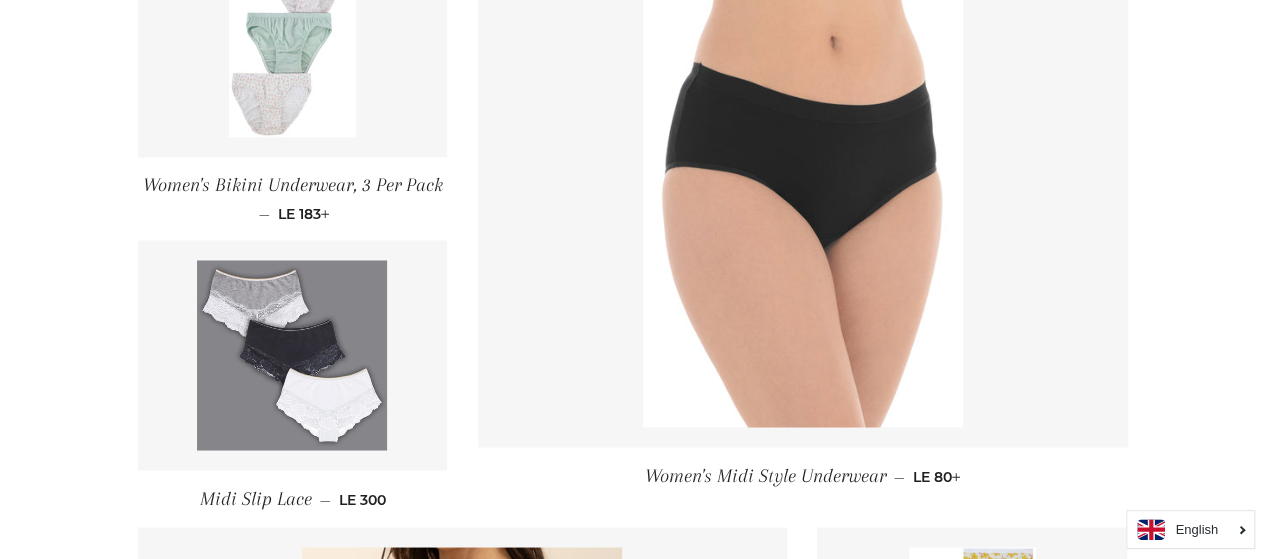 click at bounding box center [292, 355] 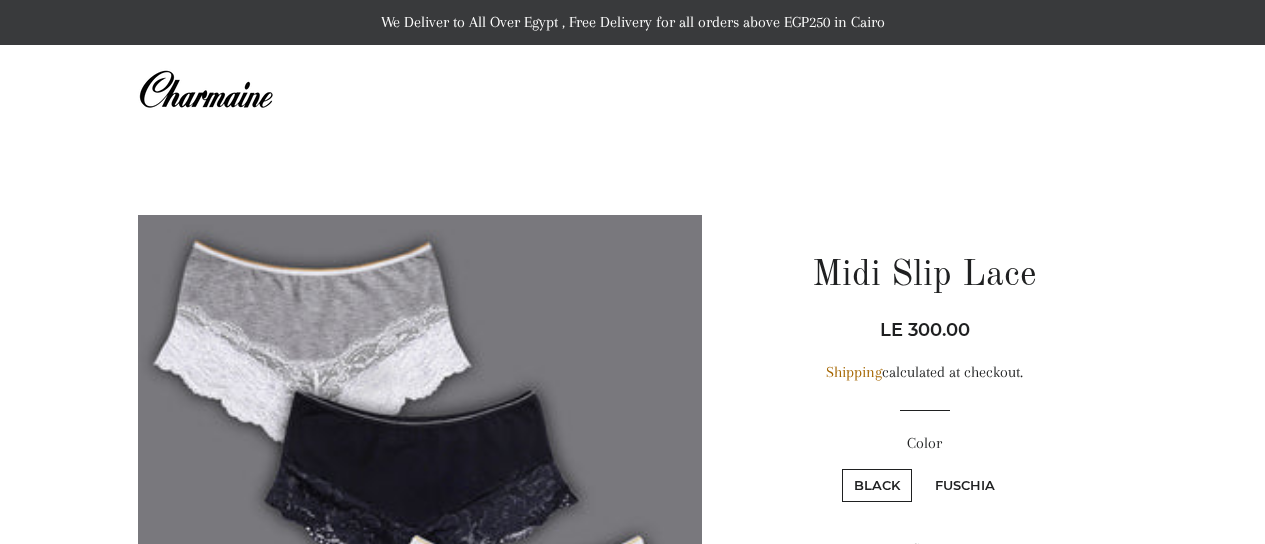 scroll, scrollTop: 0, scrollLeft: 0, axis: both 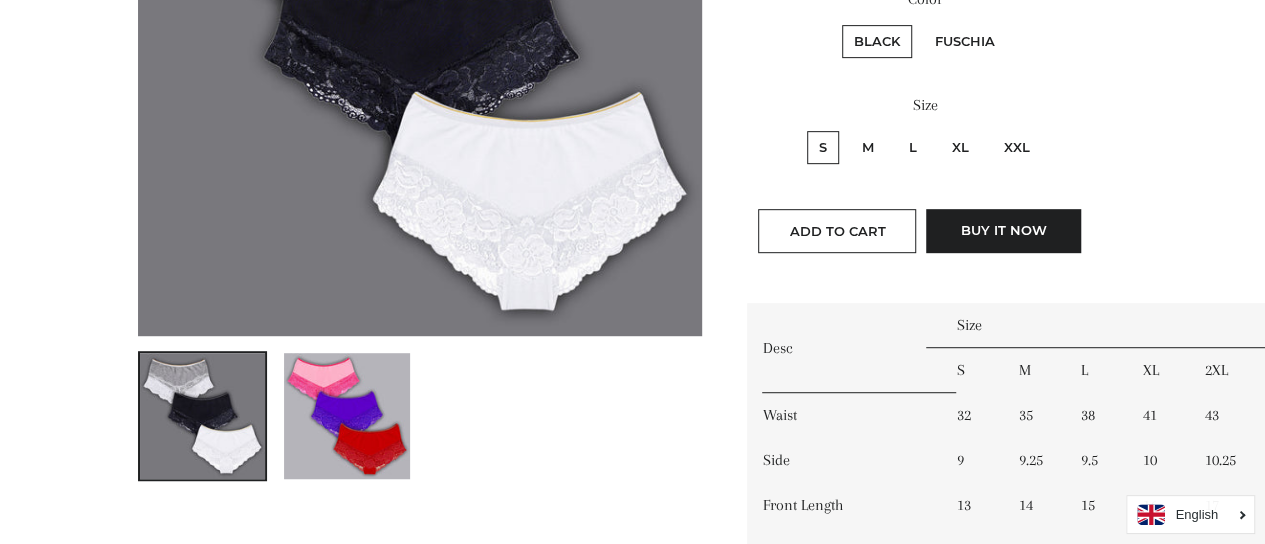 click on "M" at bounding box center (868, 147) 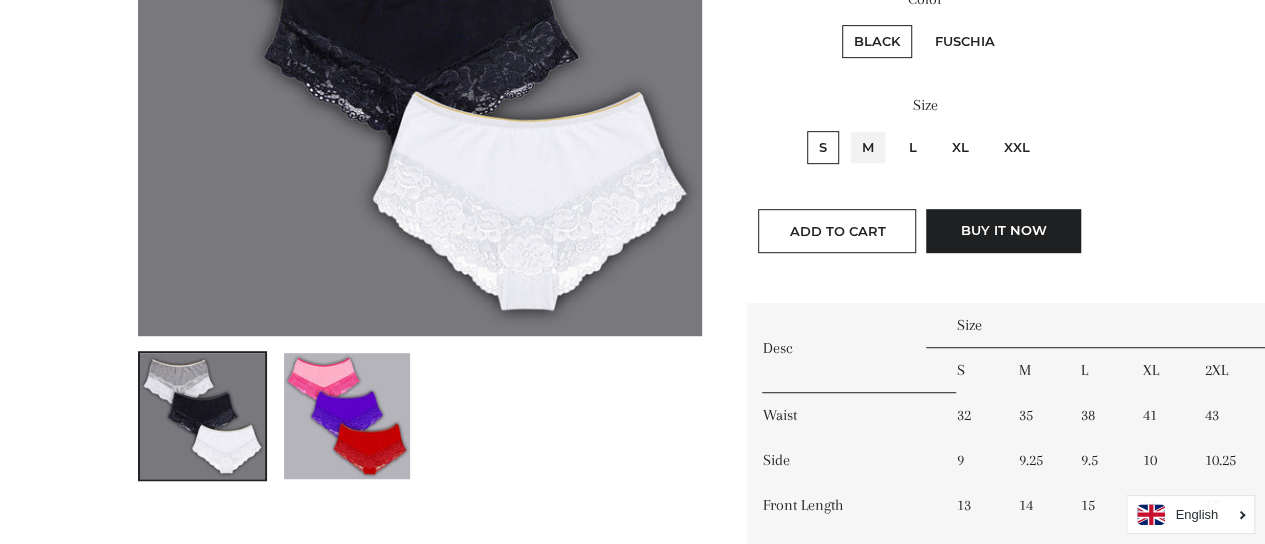 click on "M" at bounding box center [847, 128] 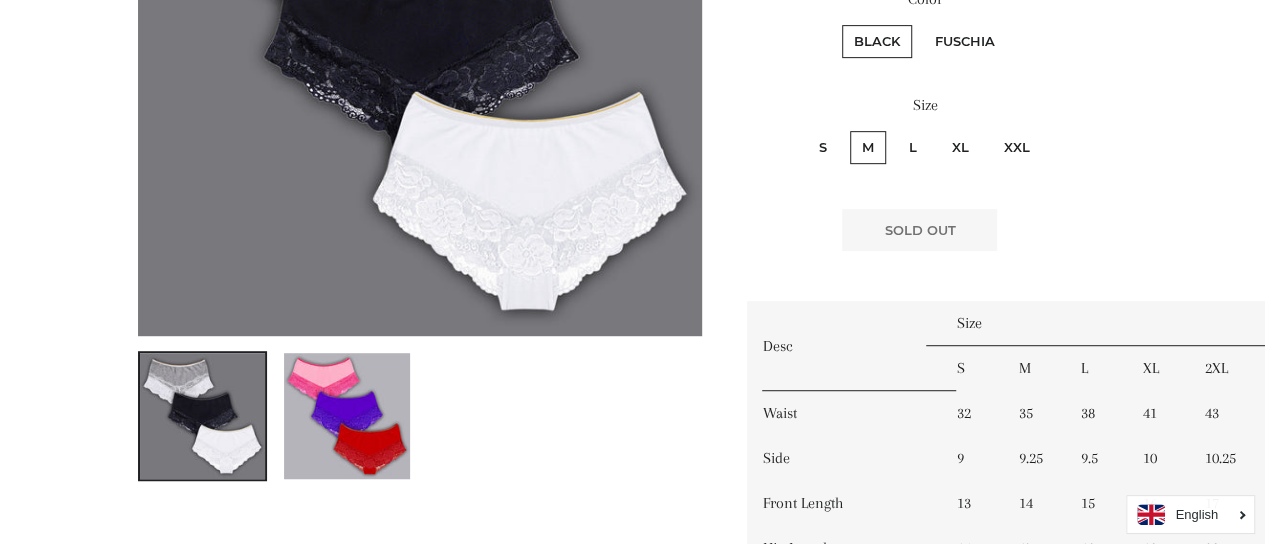 click on "S" at bounding box center (823, 147) 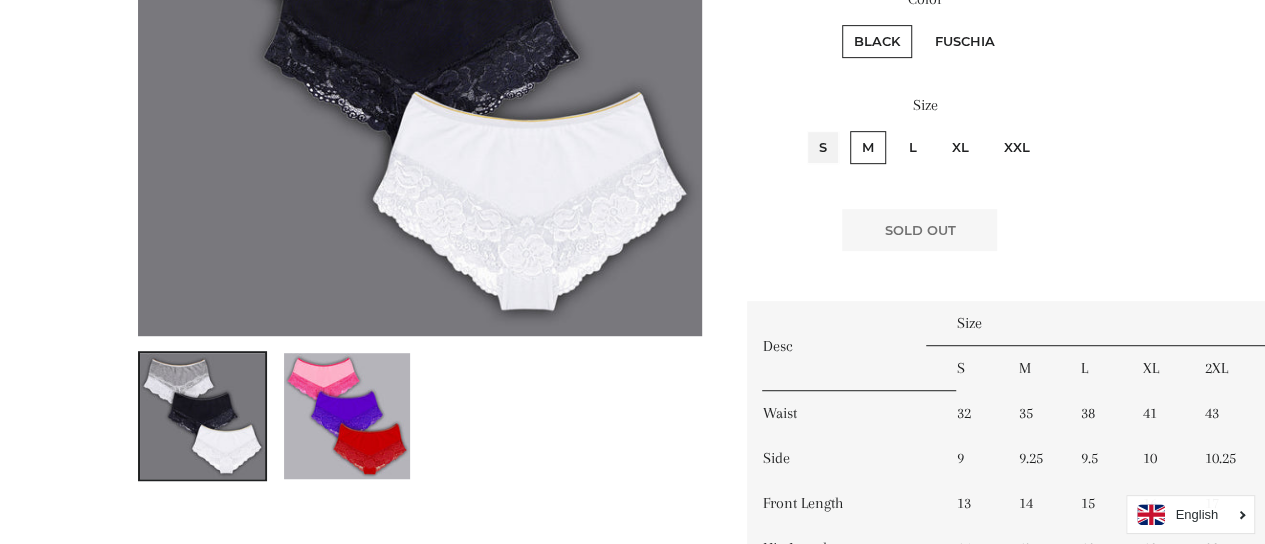 click on "S" at bounding box center (804, 128) 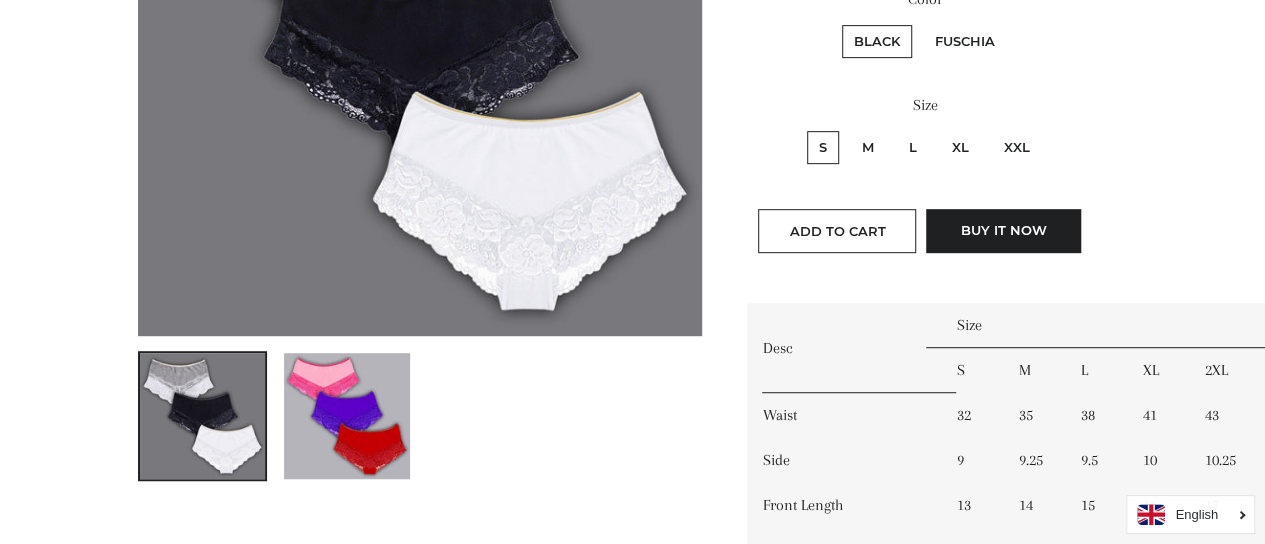 click on "M" at bounding box center (868, 147) 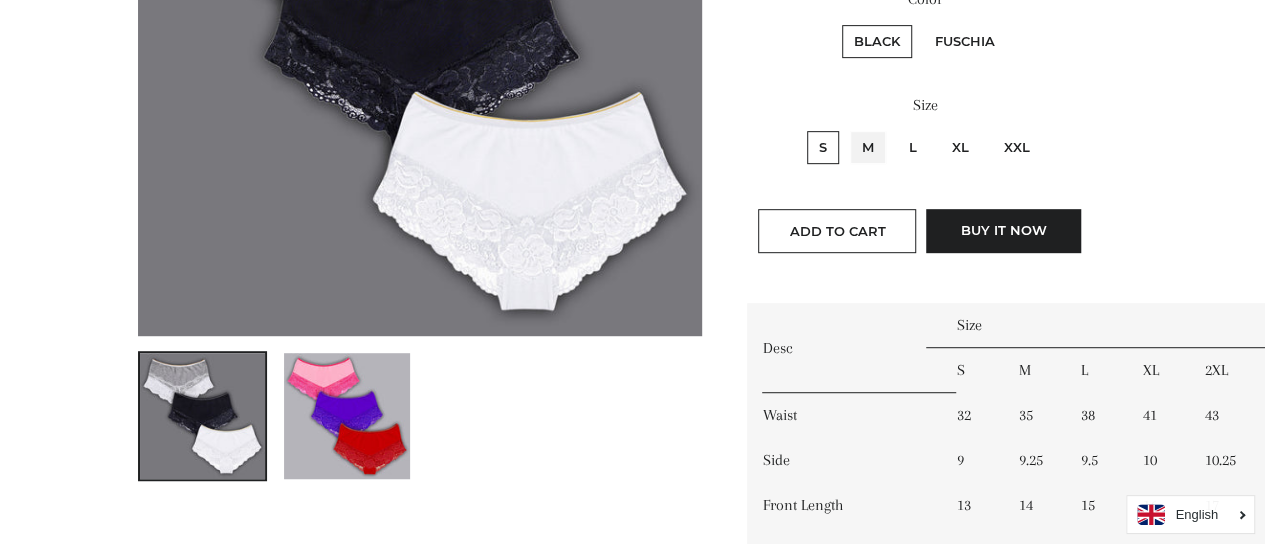 click on "M" at bounding box center [847, 128] 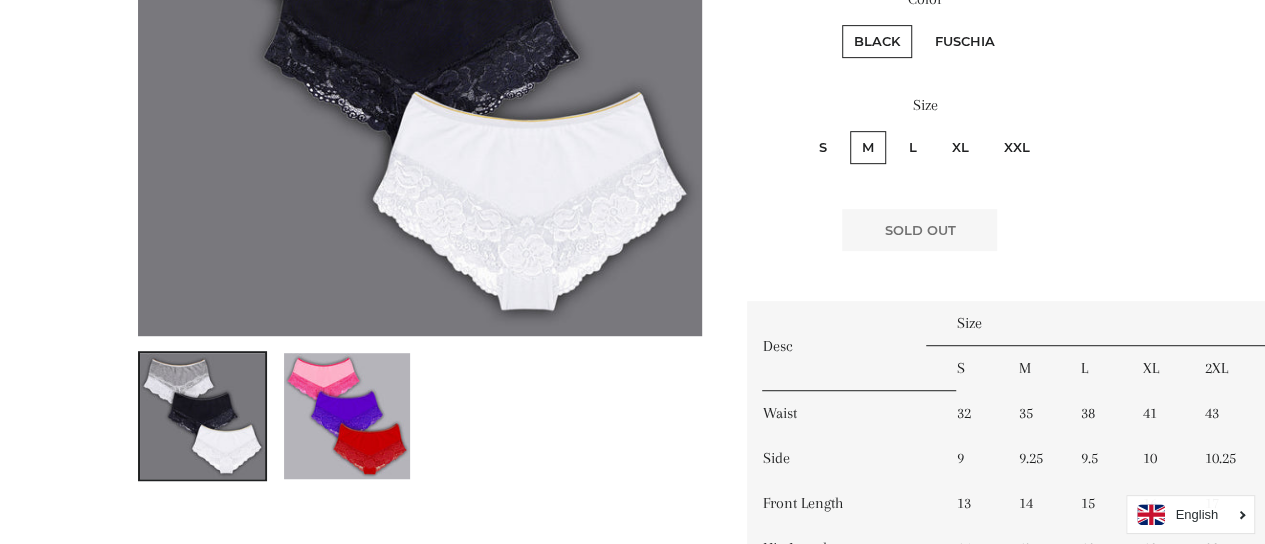 click on "L" at bounding box center [913, 147] 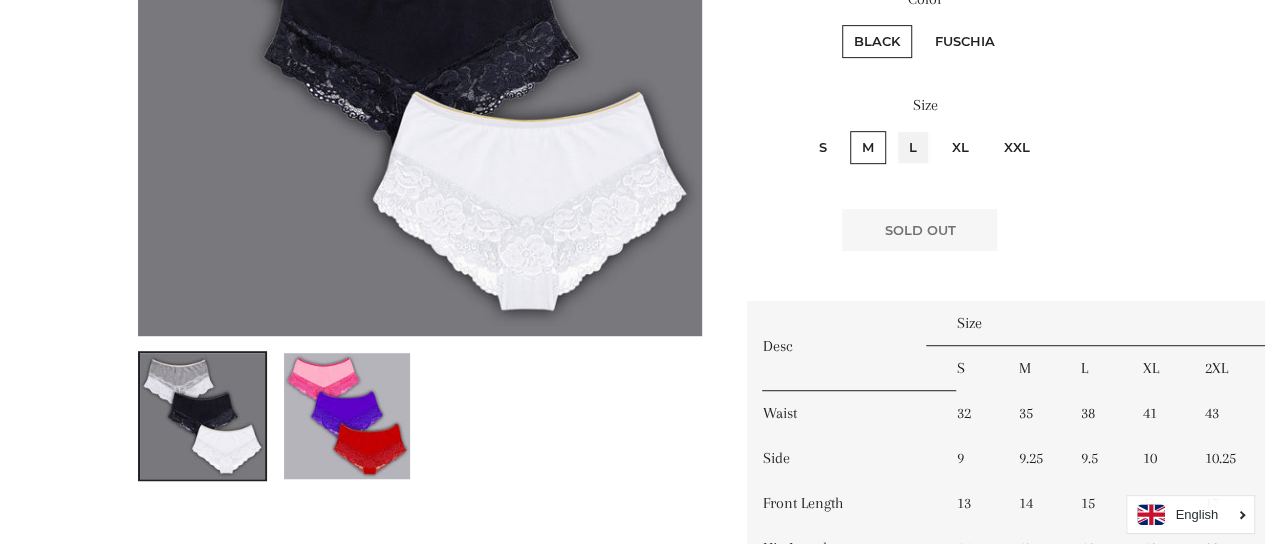 click on "L" at bounding box center (894, 128) 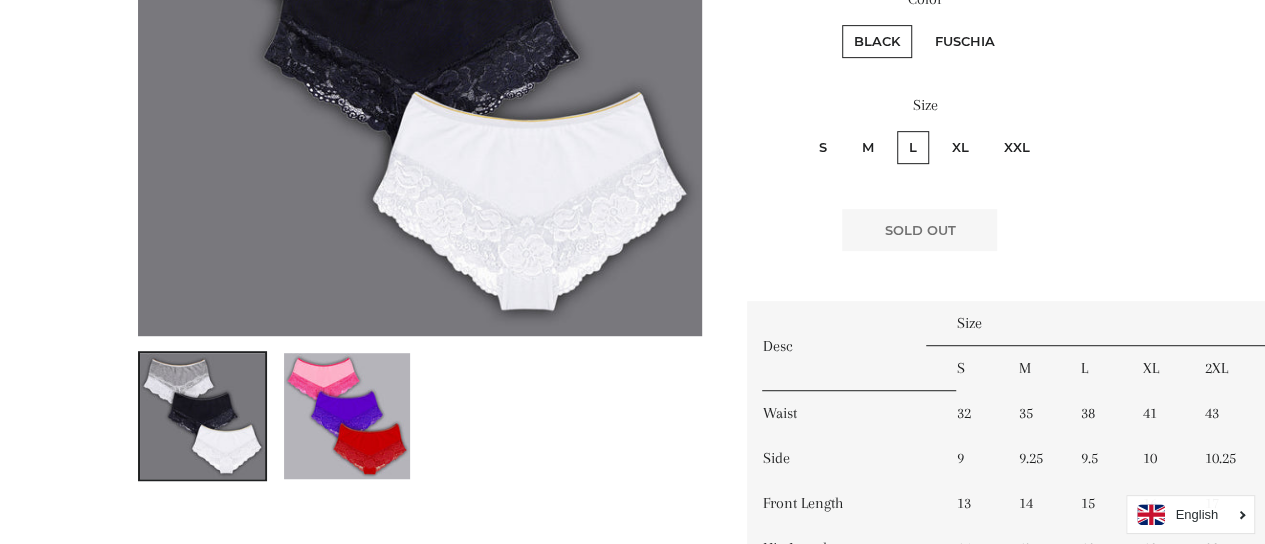 click on "XL" at bounding box center [960, 147] 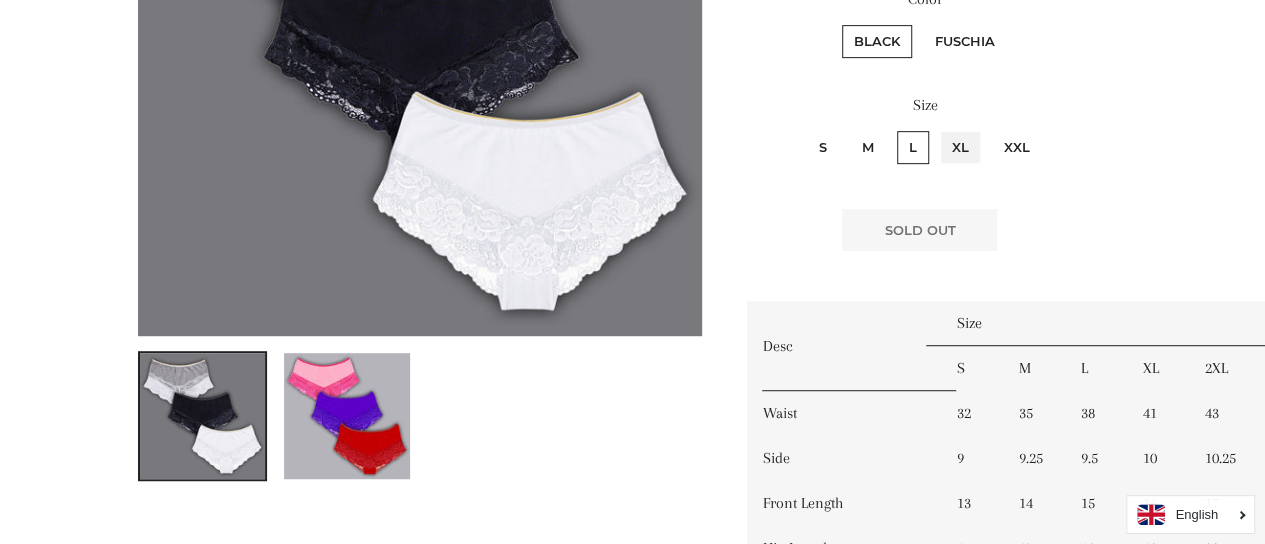 click on "XL" at bounding box center (937, 128) 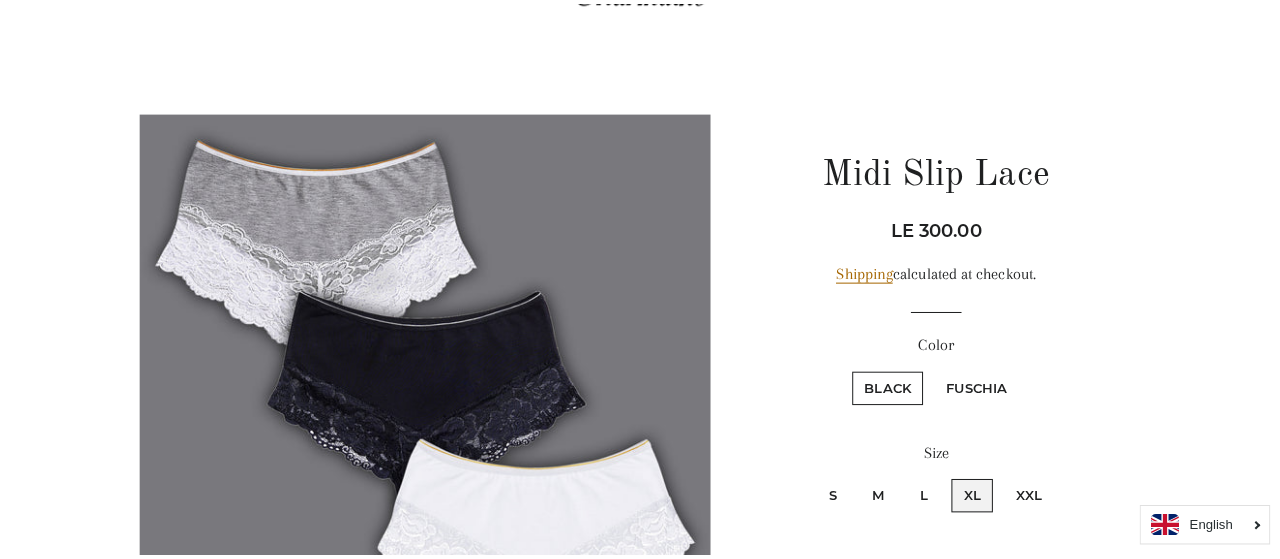 scroll, scrollTop: 0, scrollLeft: 0, axis: both 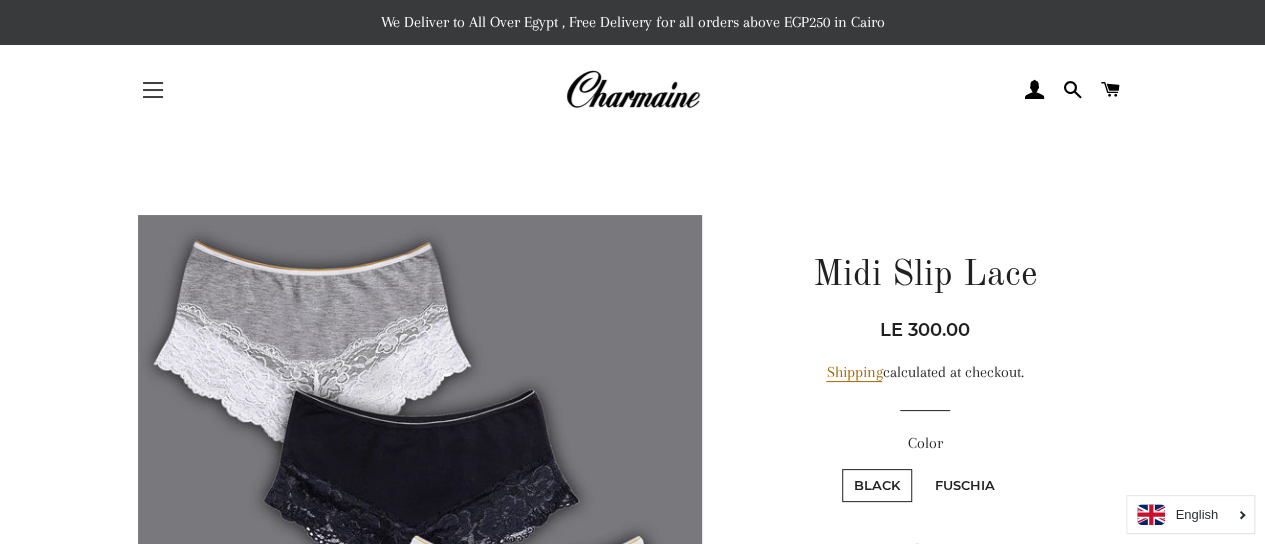 click at bounding box center (153, 97) 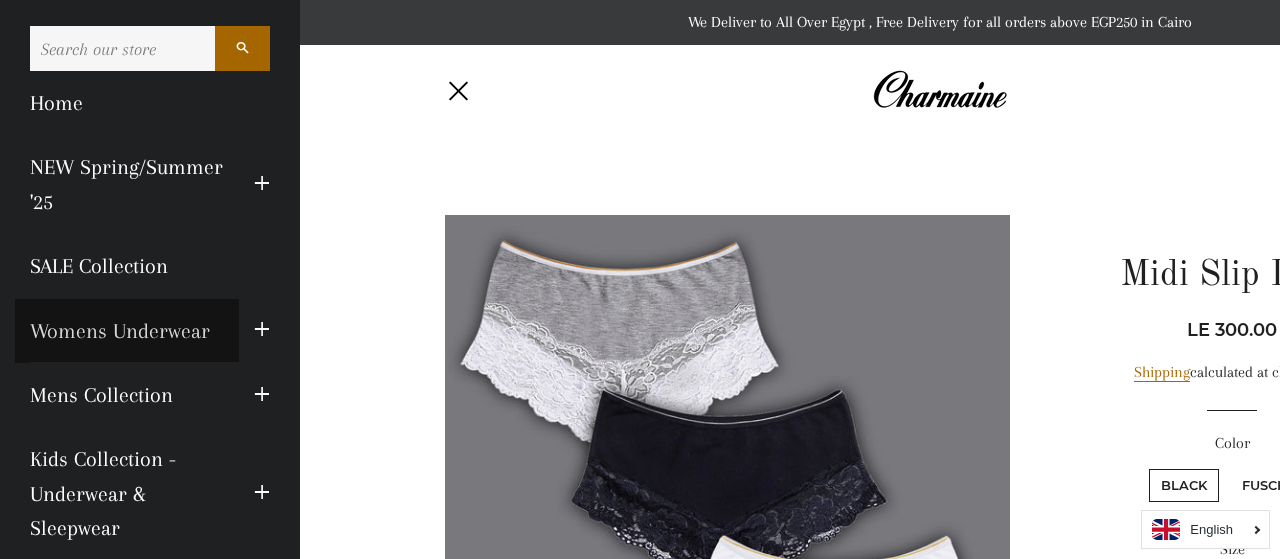 click on "Womens Underwear" at bounding box center [127, 331] 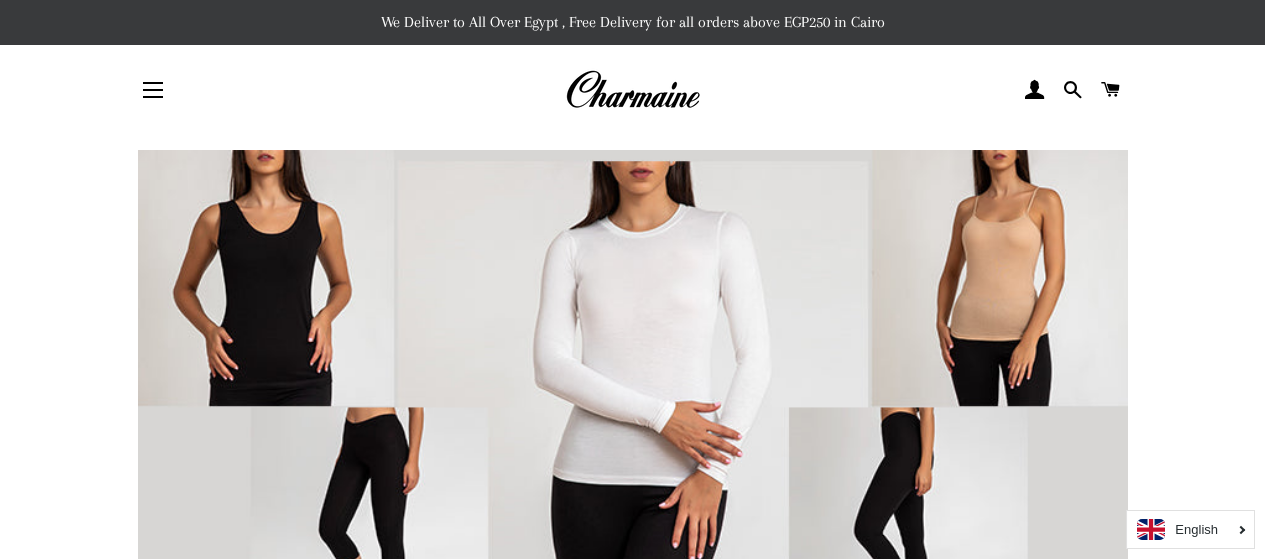 scroll, scrollTop: 0, scrollLeft: 0, axis: both 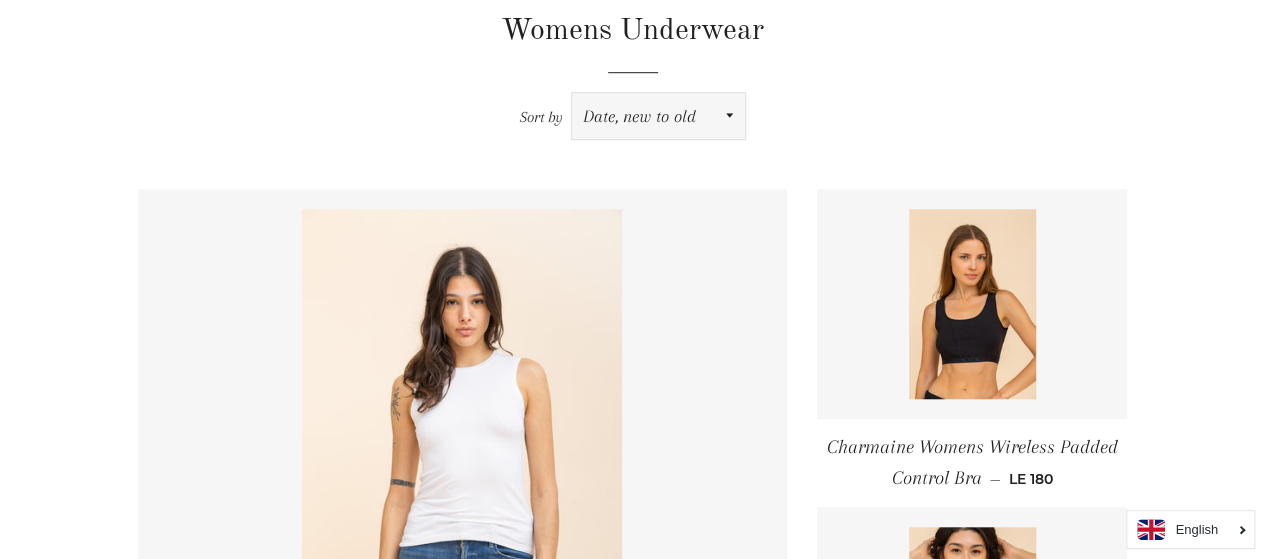 click on "Featured
Best selling
Alphabetically, A-Z
Alphabetically, Z-A
Price, low to high
Price, high to low
Date, old to new
Date, new to old" at bounding box center [658, 116] 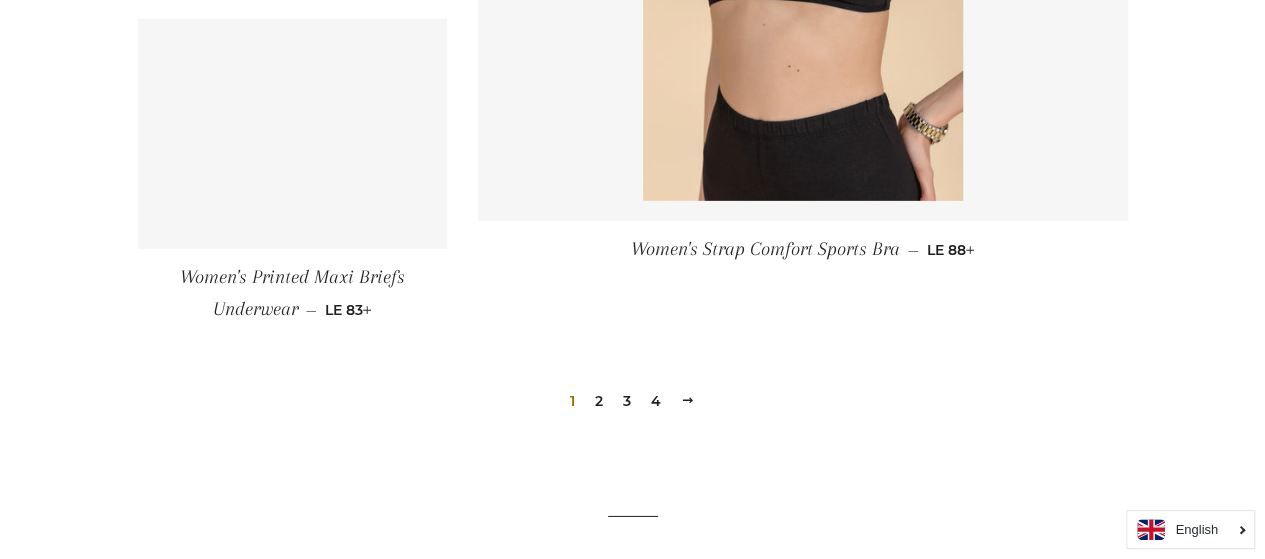 scroll, scrollTop: 3066, scrollLeft: 0, axis: vertical 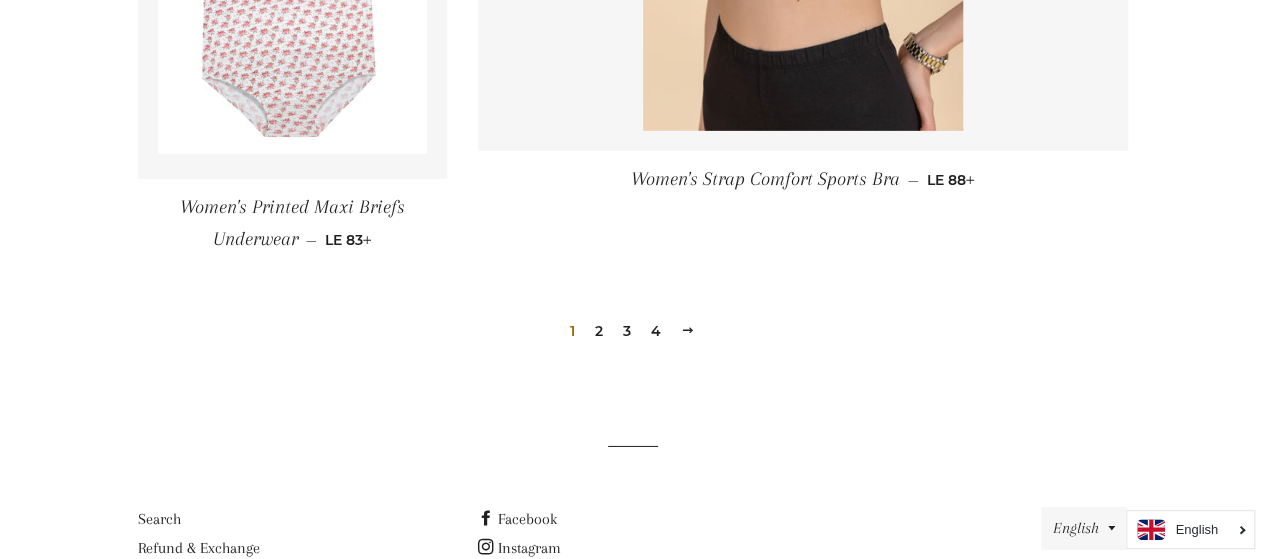 click at bounding box center [688, 330] 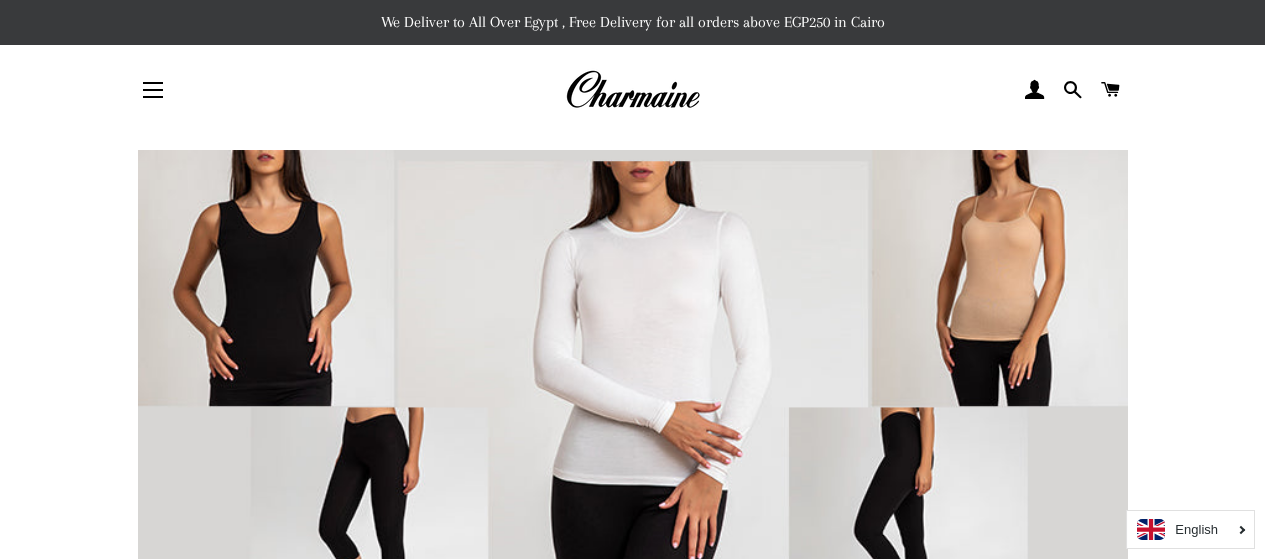 scroll, scrollTop: 0, scrollLeft: 0, axis: both 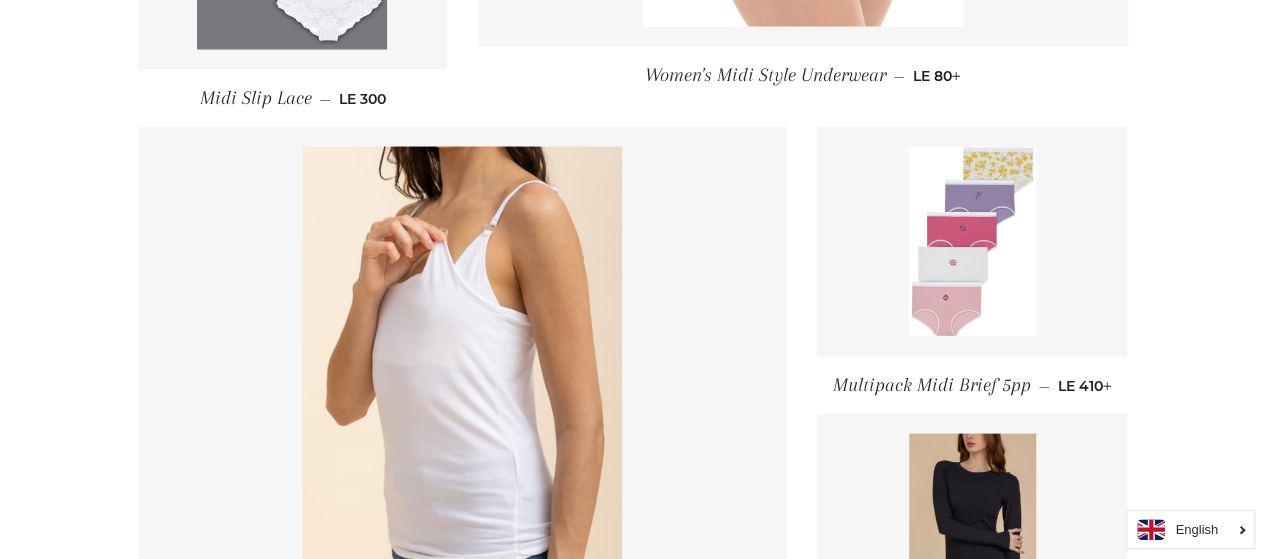 click at bounding box center (972, 242) 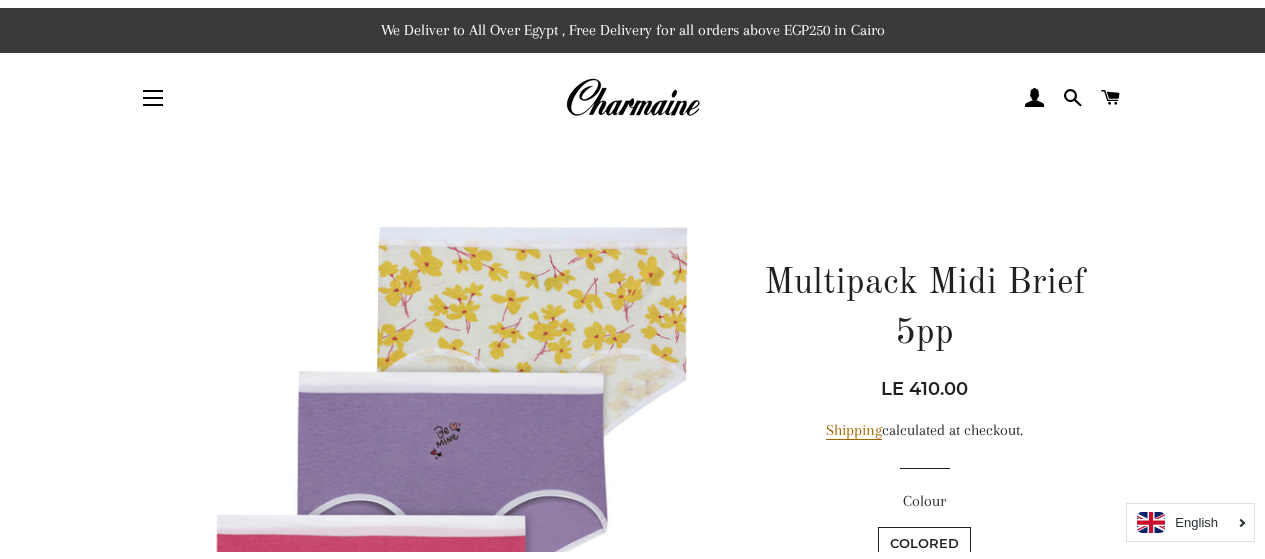 scroll, scrollTop: 0, scrollLeft: 0, axis: both 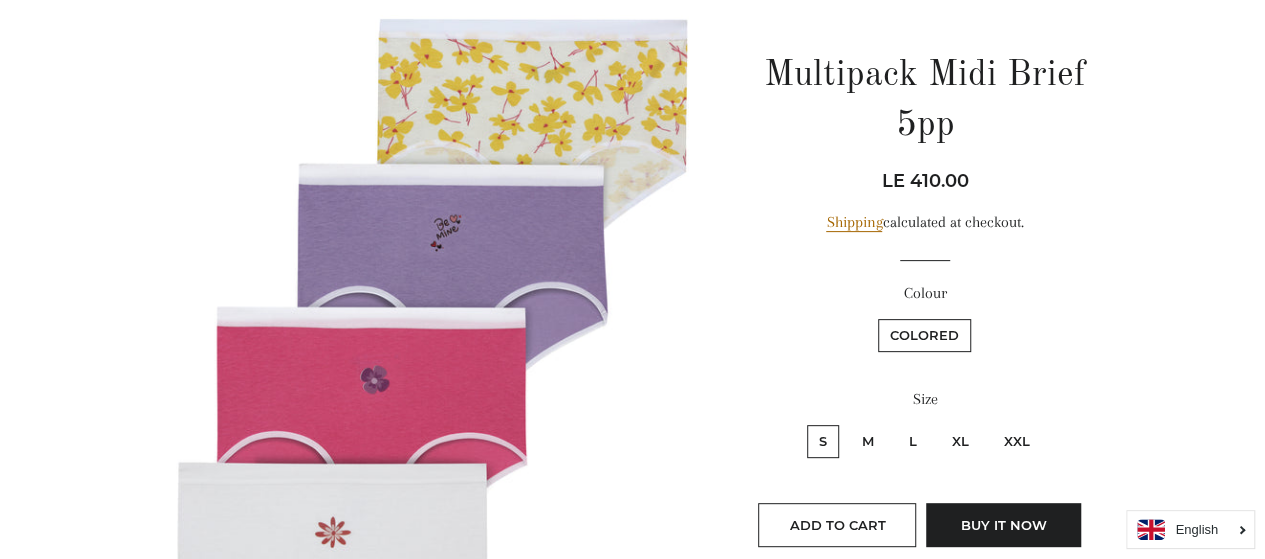 click on "S
M
L
XL
XXL" at bounding box center [924, 451] 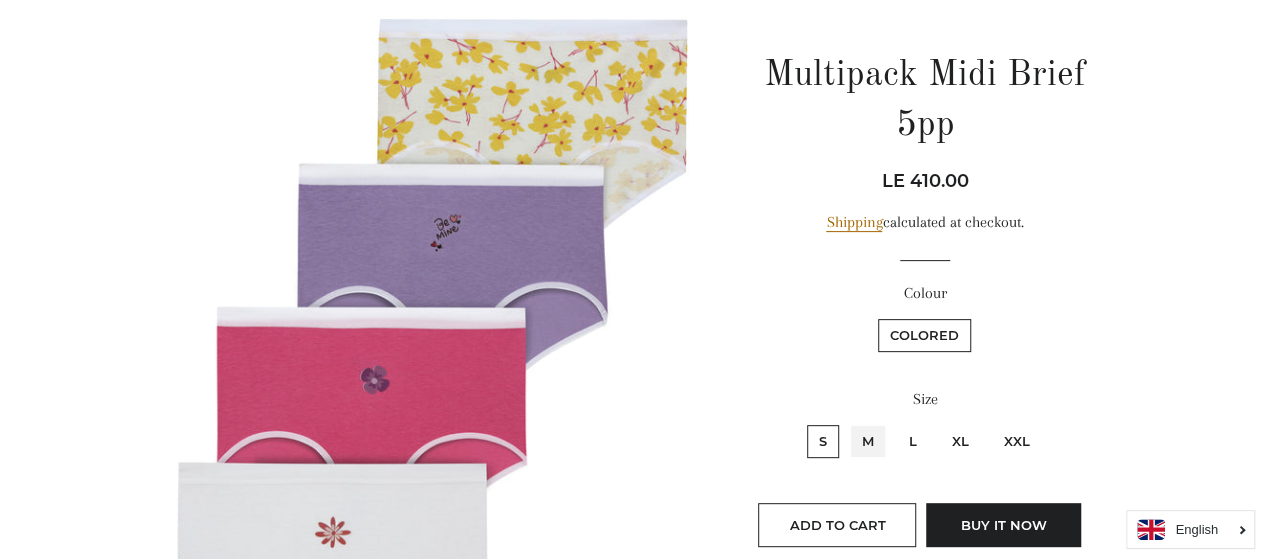radio on "true" 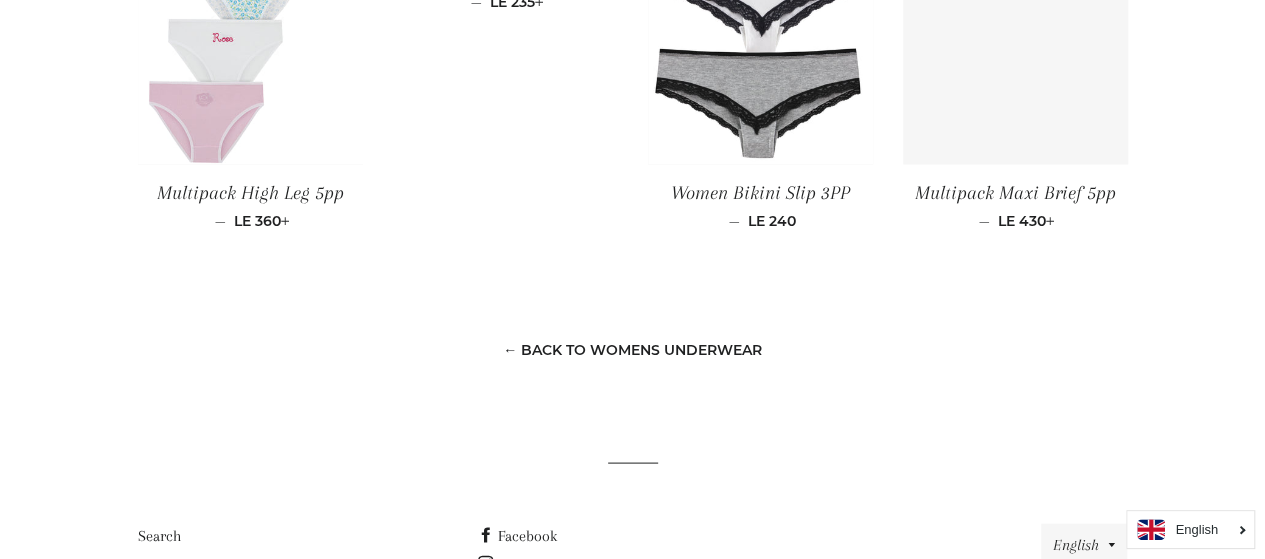 scroll, scrollTop: 1660, scrollLeft: 0, axis: vertical 